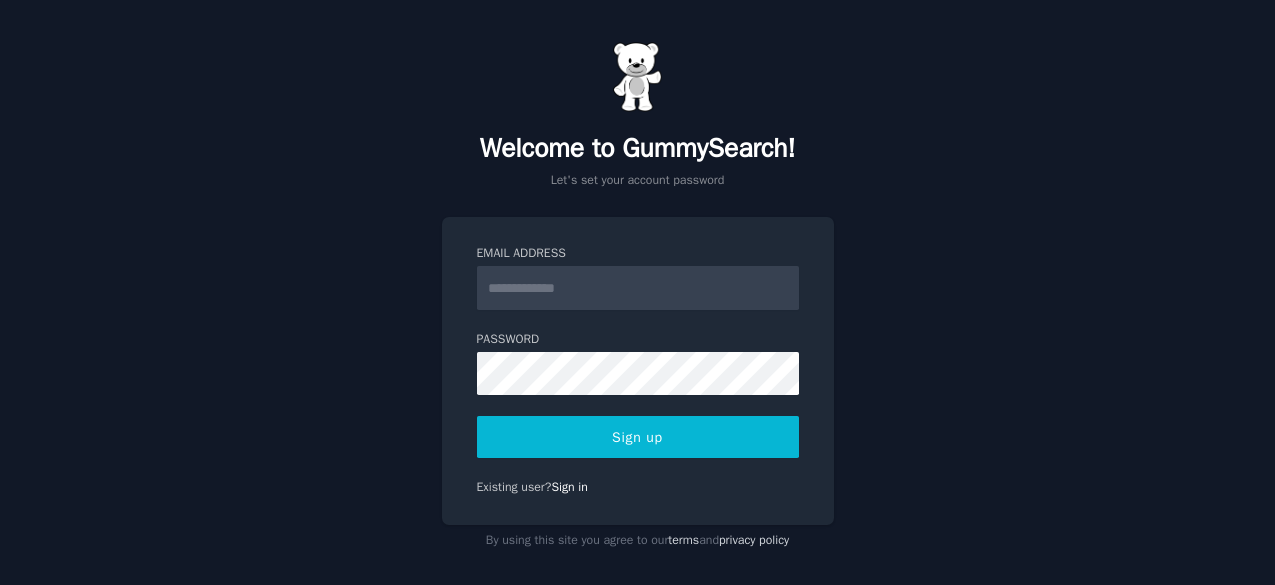 scroll, scrollTop: 0, scrollLeft: 0, axis: both 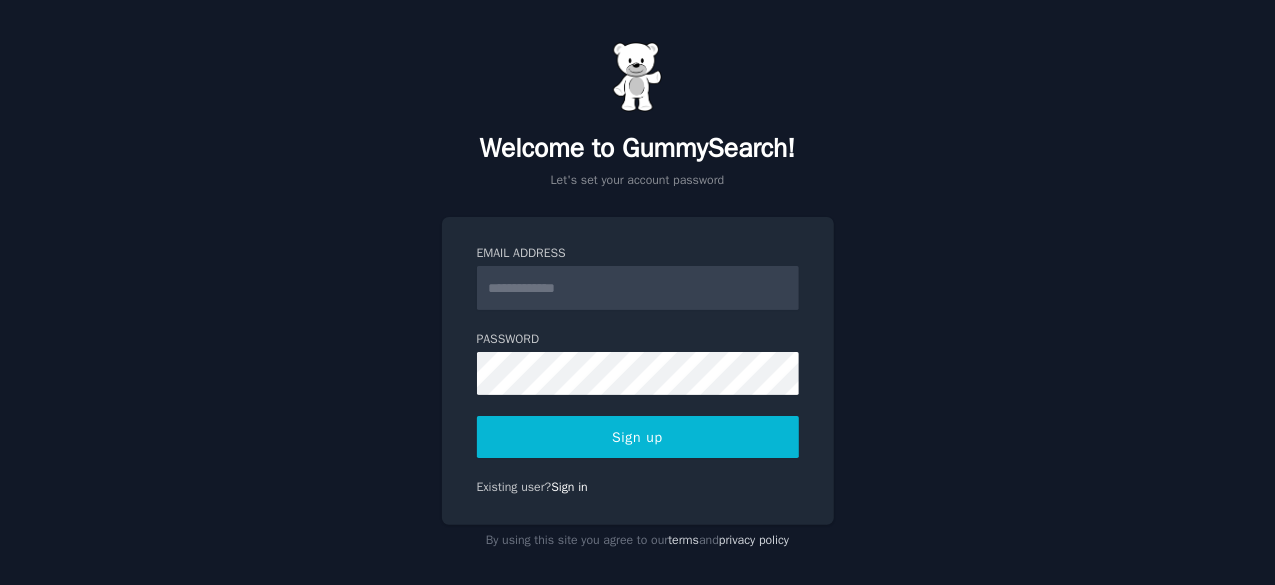 click on "Email Address" at bounding box center [638, 288] 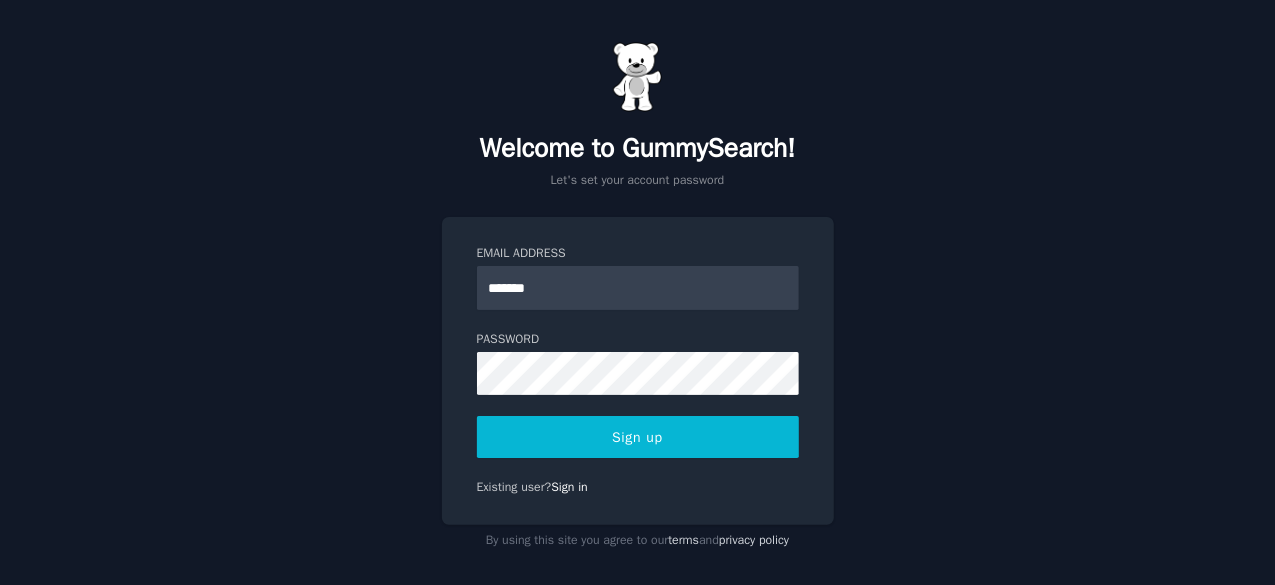 type on "**********" 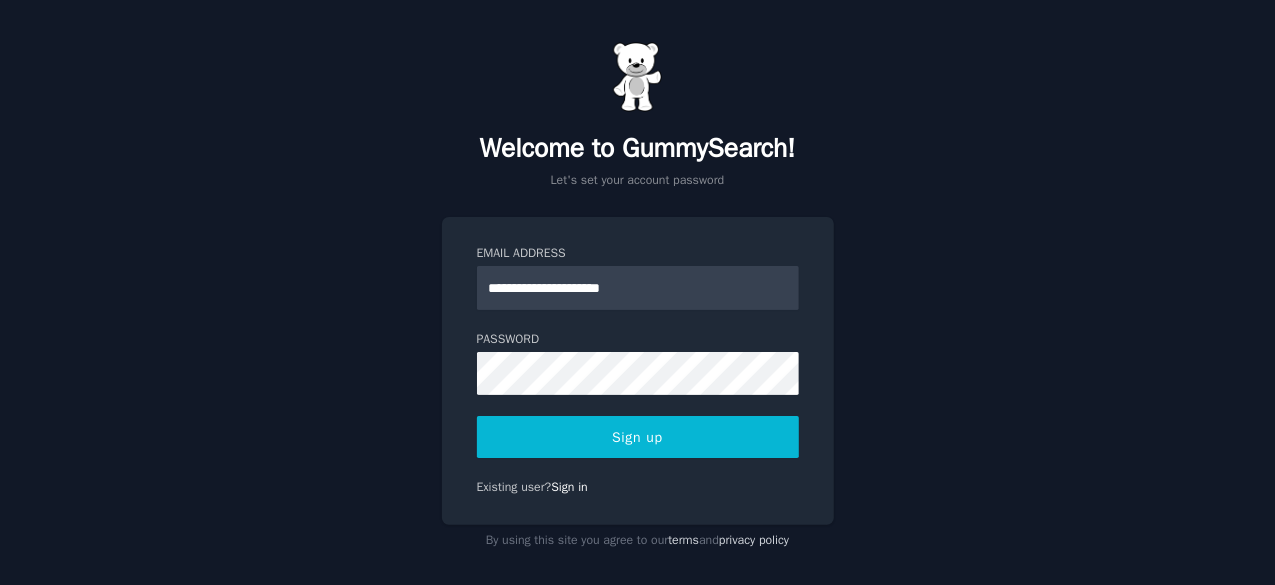 click on "**********" at bounding box center (638, 371) 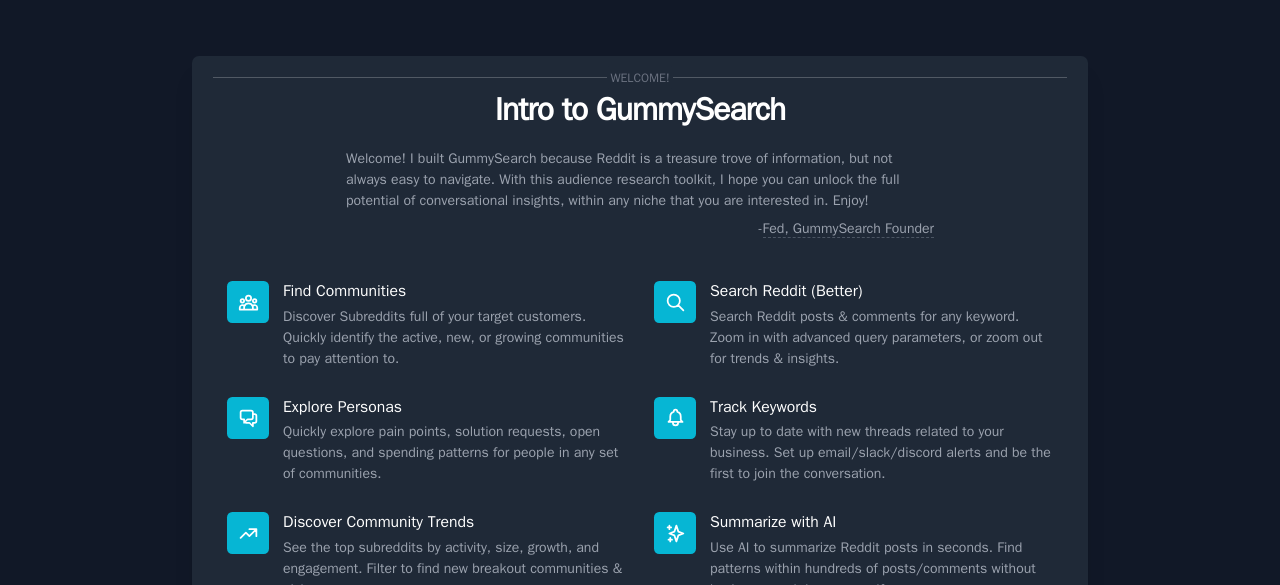 scroll, scrollTop: 0, scrollLeft: 0, axis: both 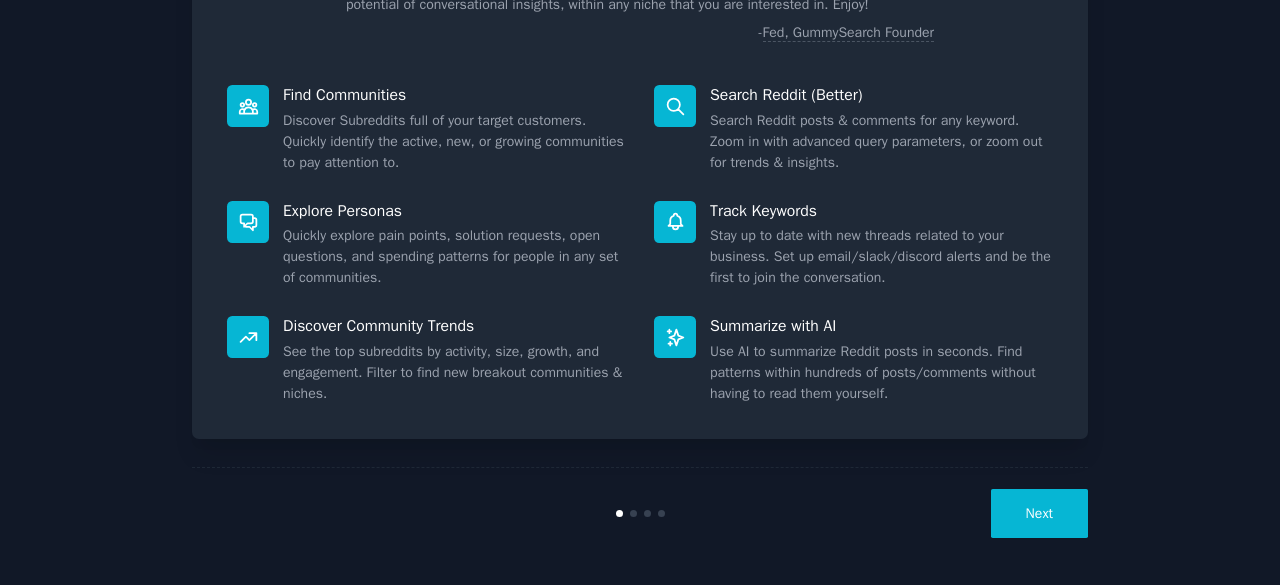 click on "Next" at bounding box center [1039, 513] 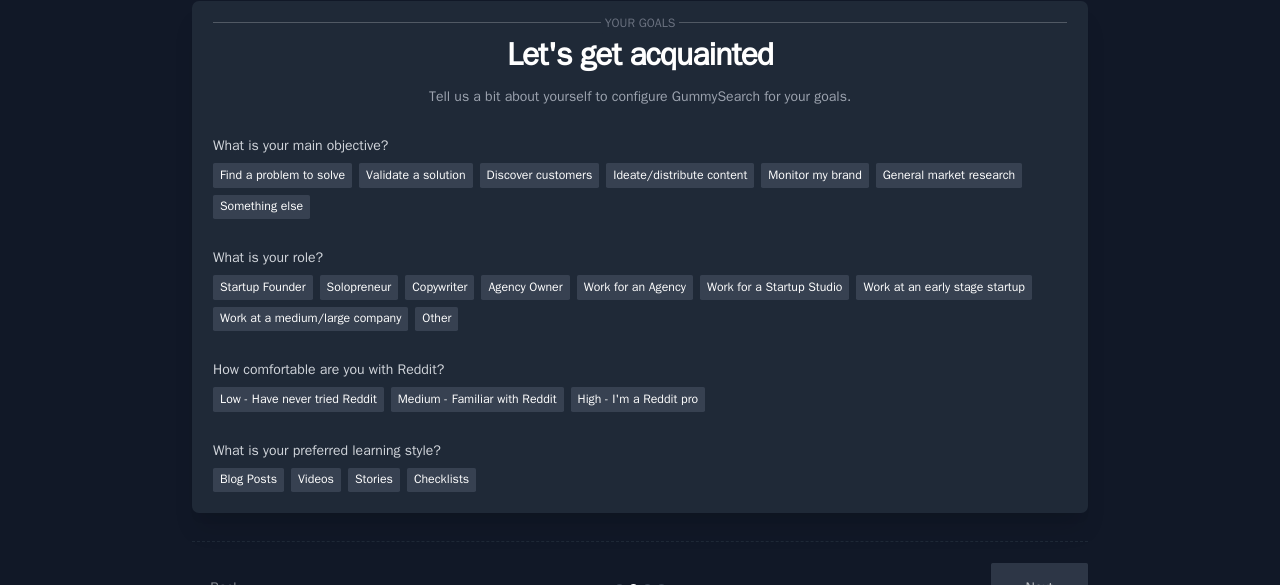 scroll, scrollTop: 0, scrollLeft: 0, axis: both 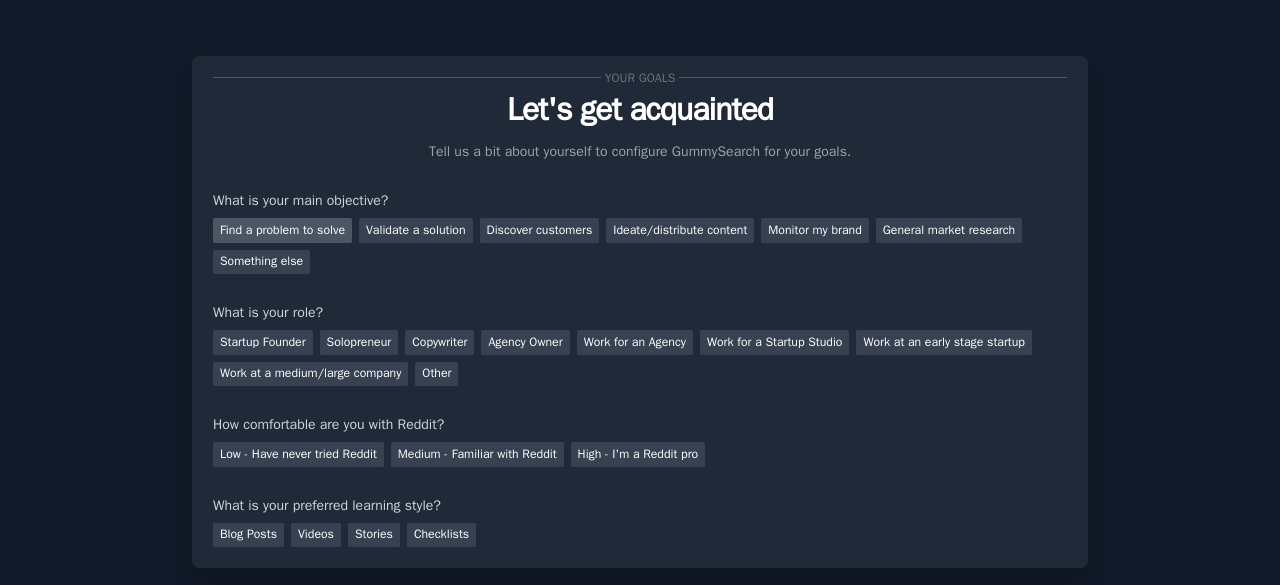 click on "Find a problem to solve" at bounding box center [282, 230] 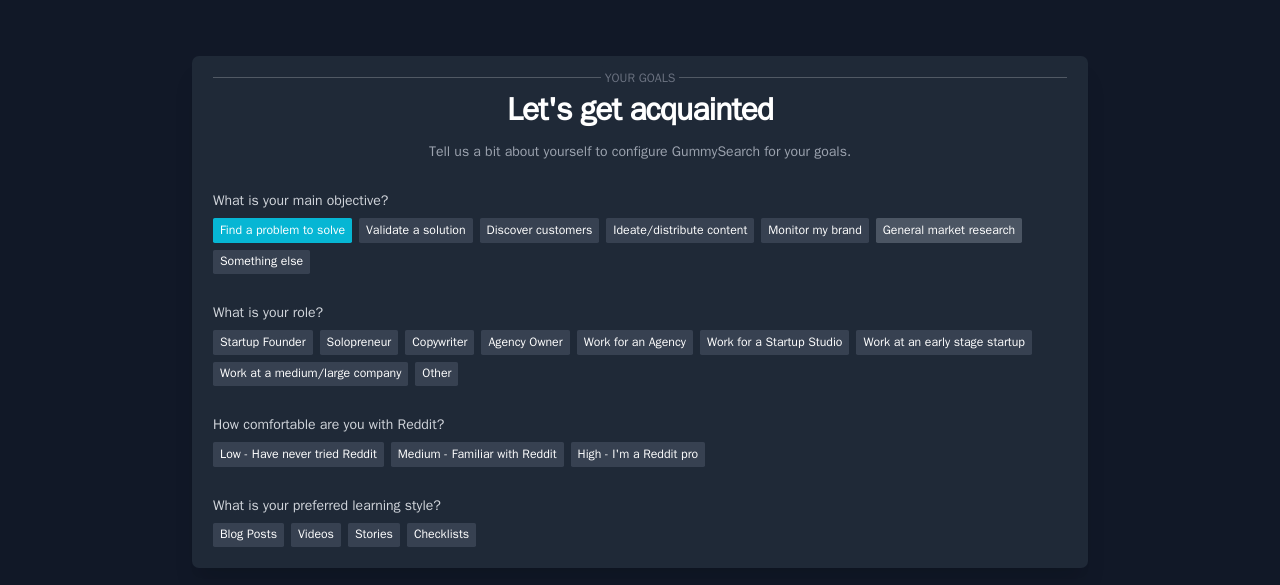 click on "General market research" at bounding box center (949, 230) 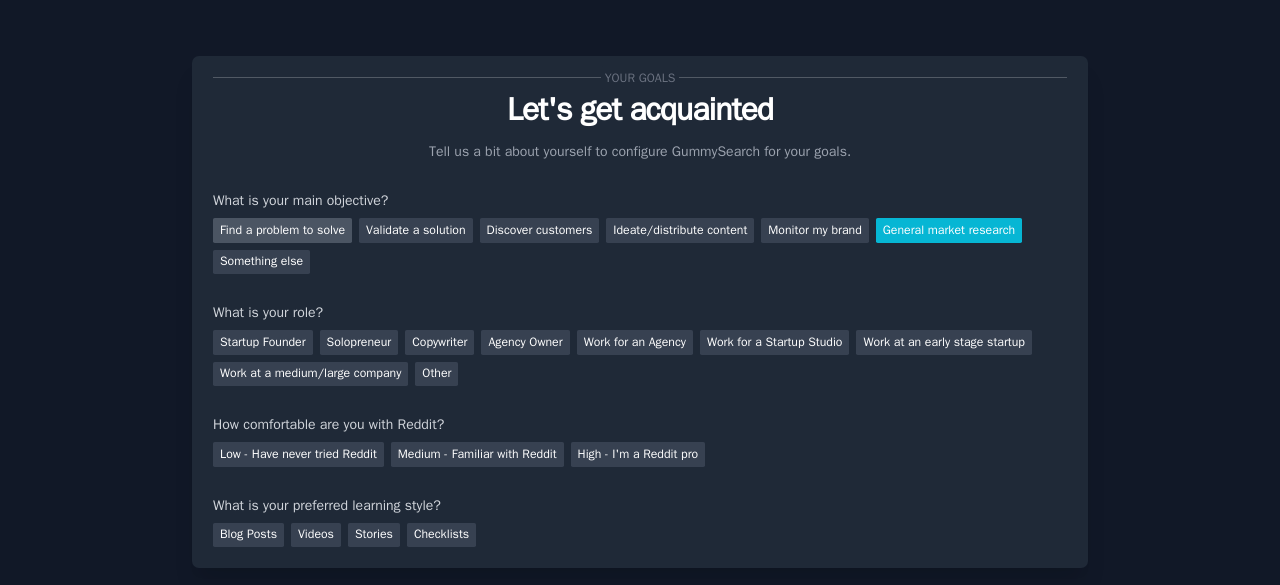 click on "Find a problem to solve" at bounding box center (282, 230) 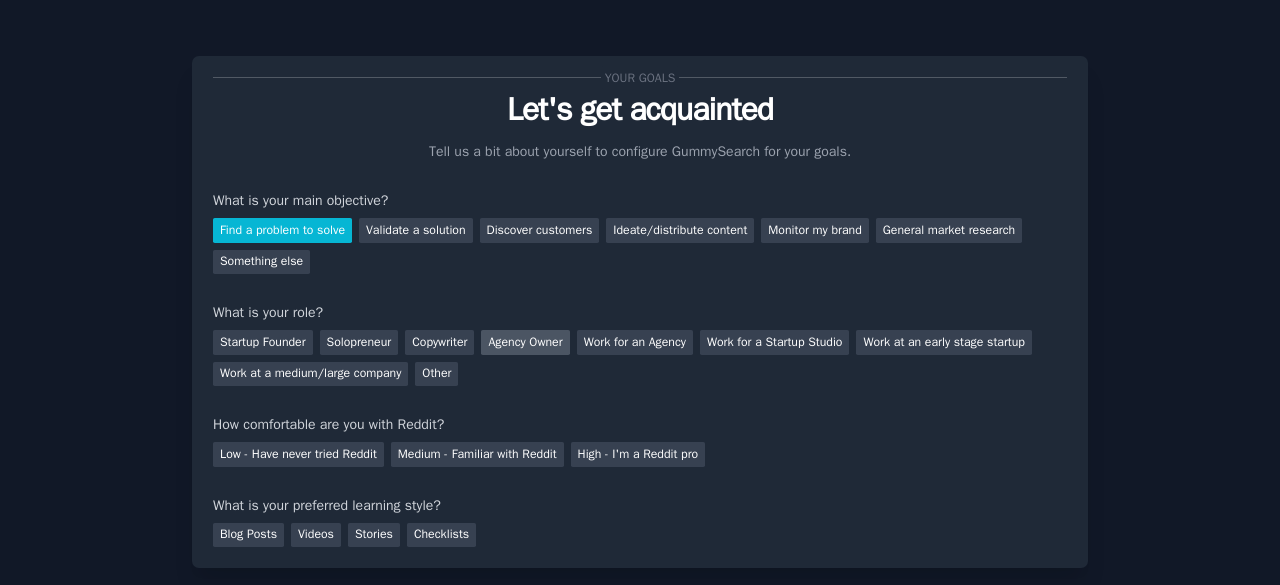 click on "Agency Owner" at bounding box center (525, 342) 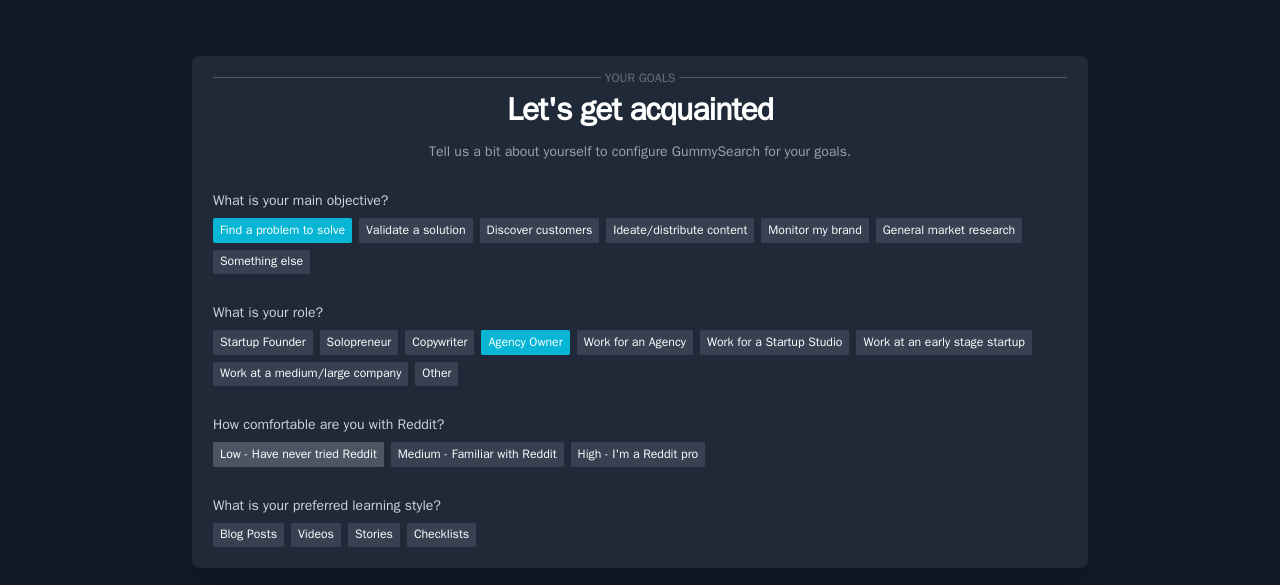click on "Low - Have never tried Reddit" at bounding box center (298, 454) 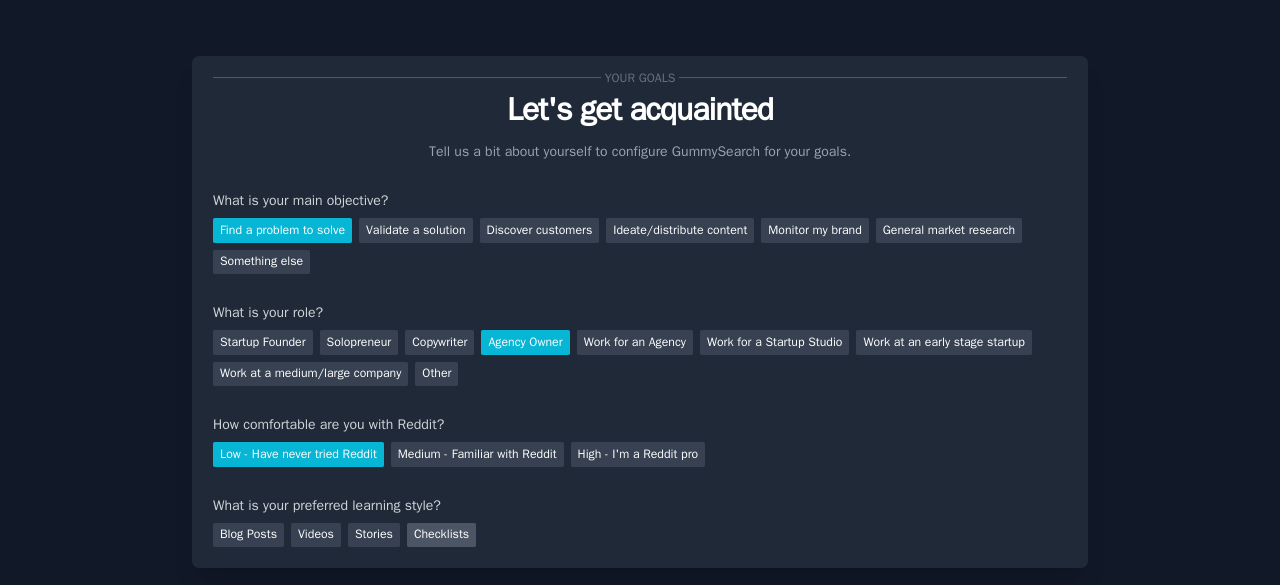 click on "Checklists" at bounding box center [441, 535] 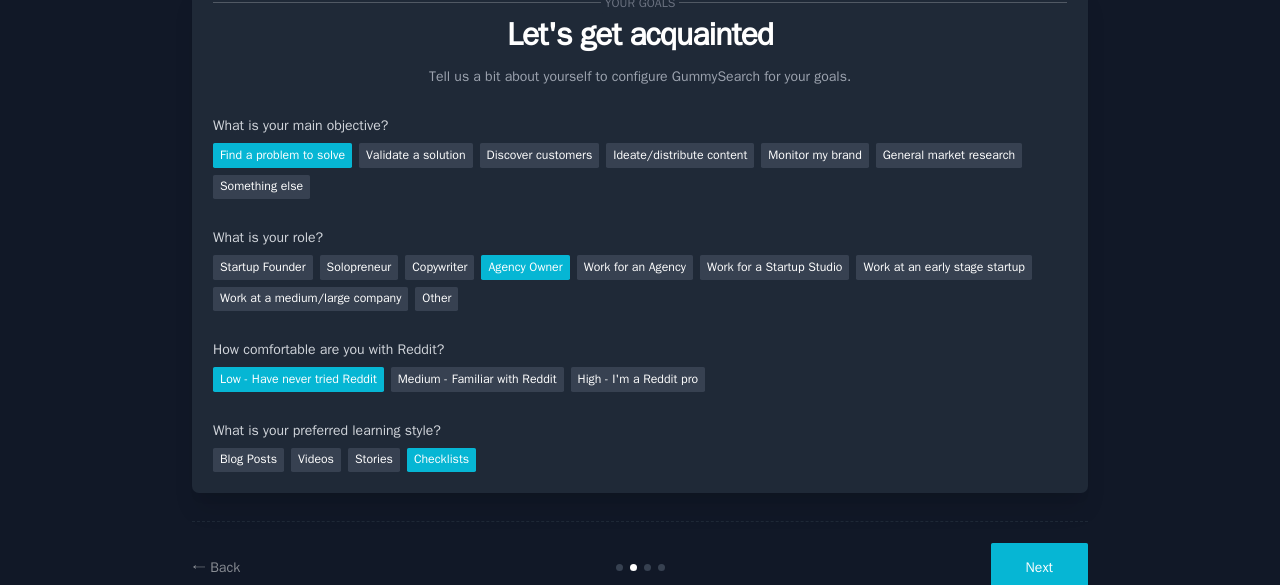 scroll, scrollTop: 130, scrollLeft: 0, axis: vertical 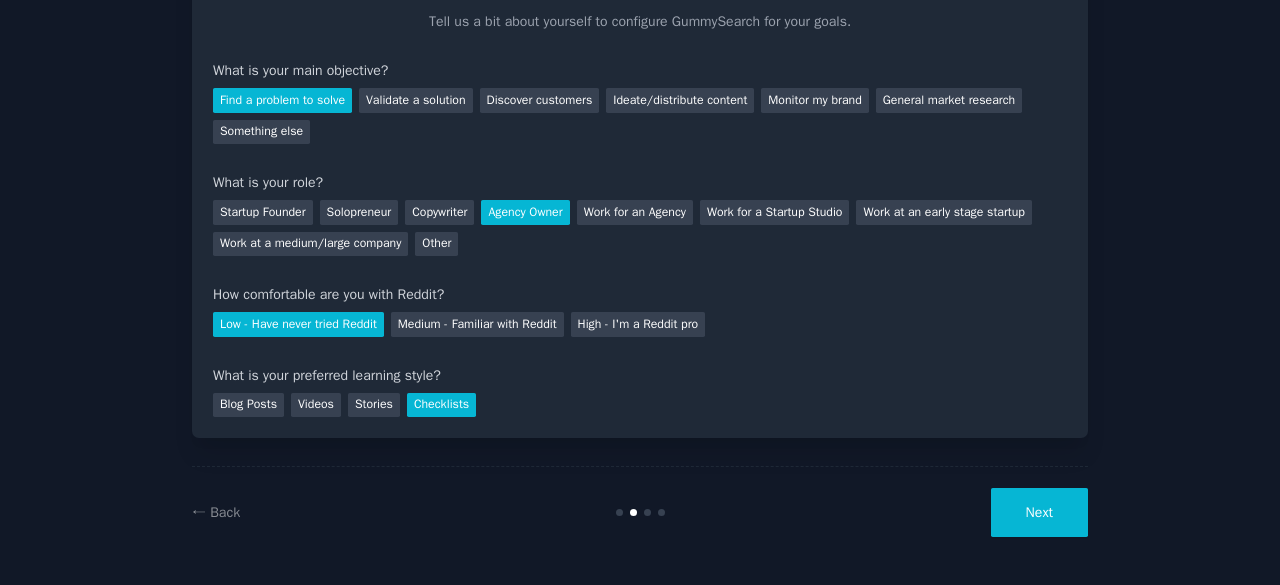 click on "Next" at bounding box center [1039, 512] 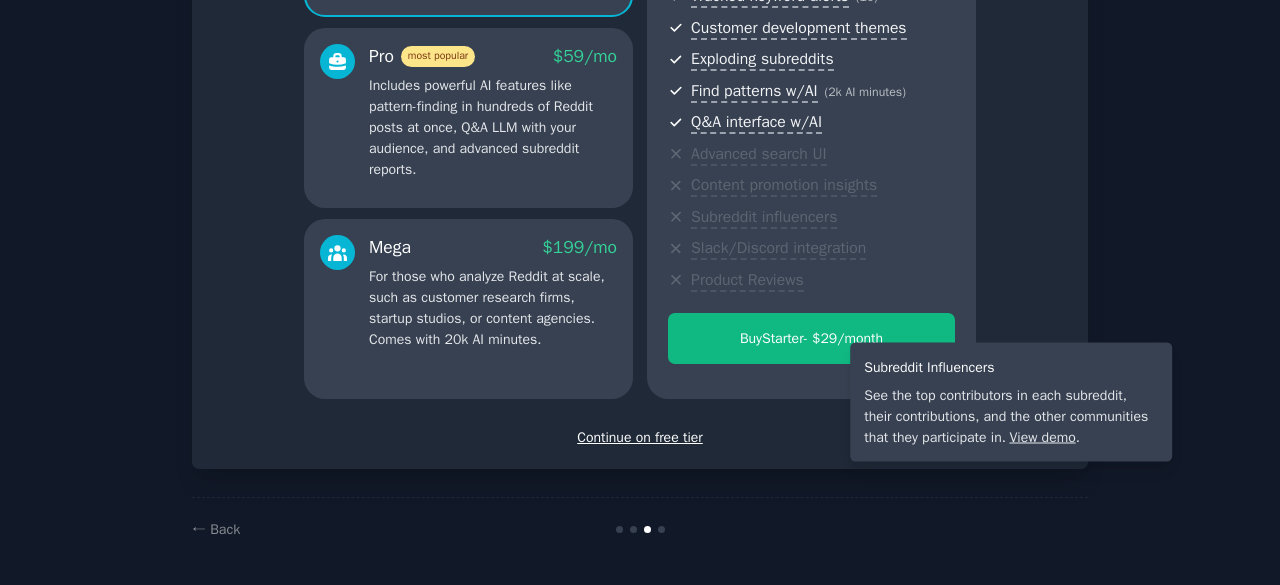 scroll, scrollTop: 344, scrollLeft: 0, axis: vertical 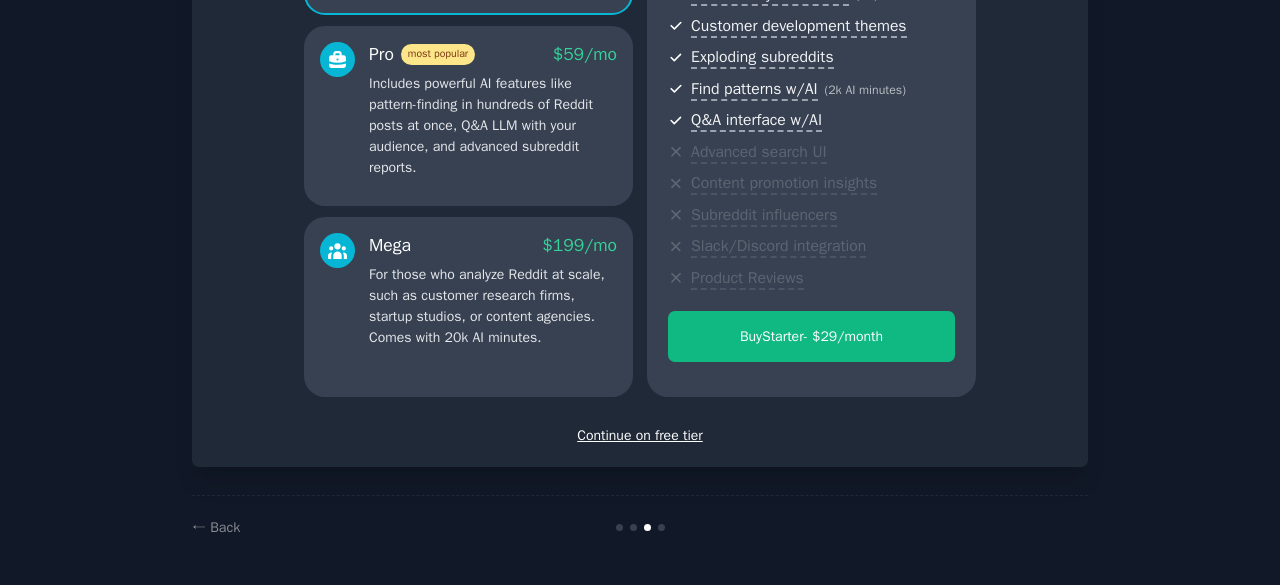 click on "Continue on free tier" at bounding box center (640, 435) 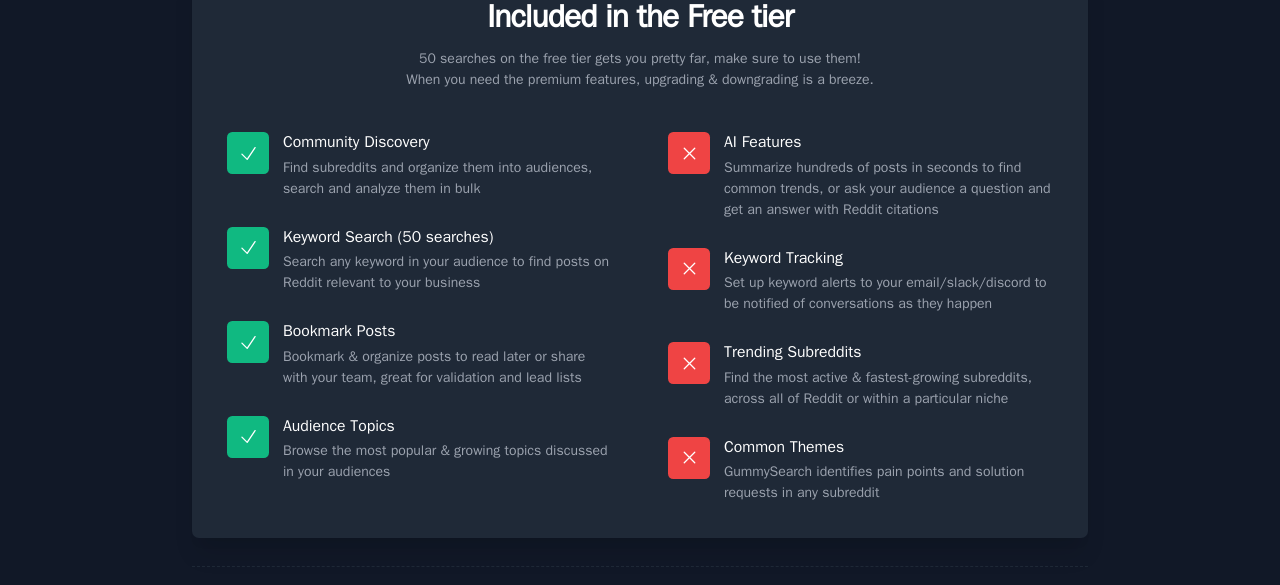 scroll, scrollTop: 193, scrollLeft: 0, axis: vertical 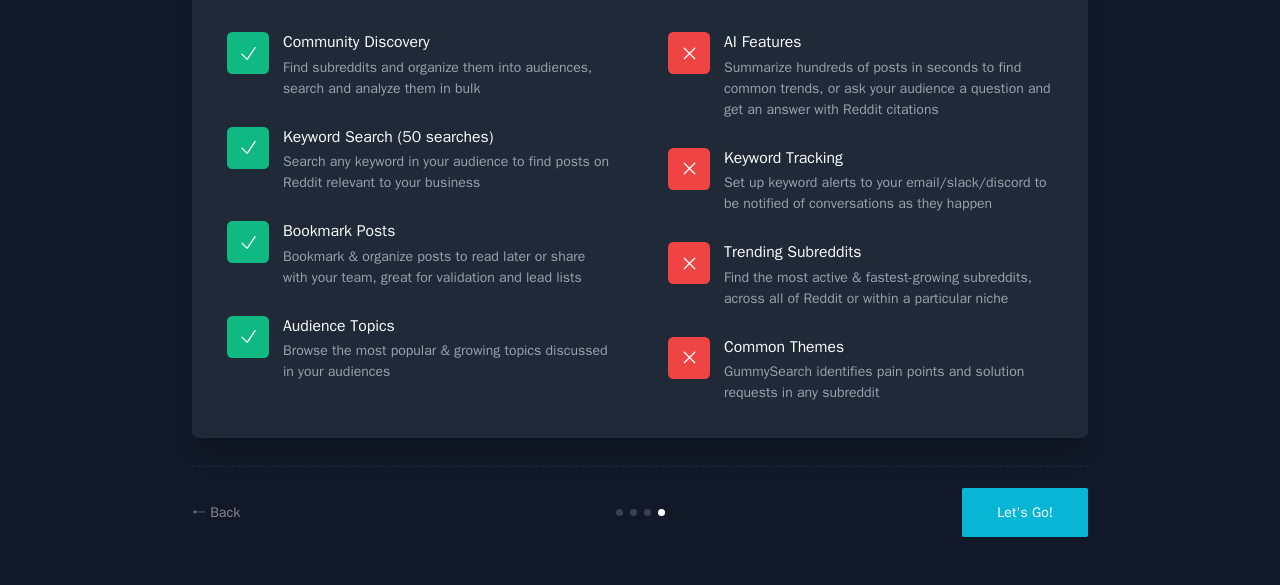 click on "Let's Go!" at bounding box center [1025, 512] 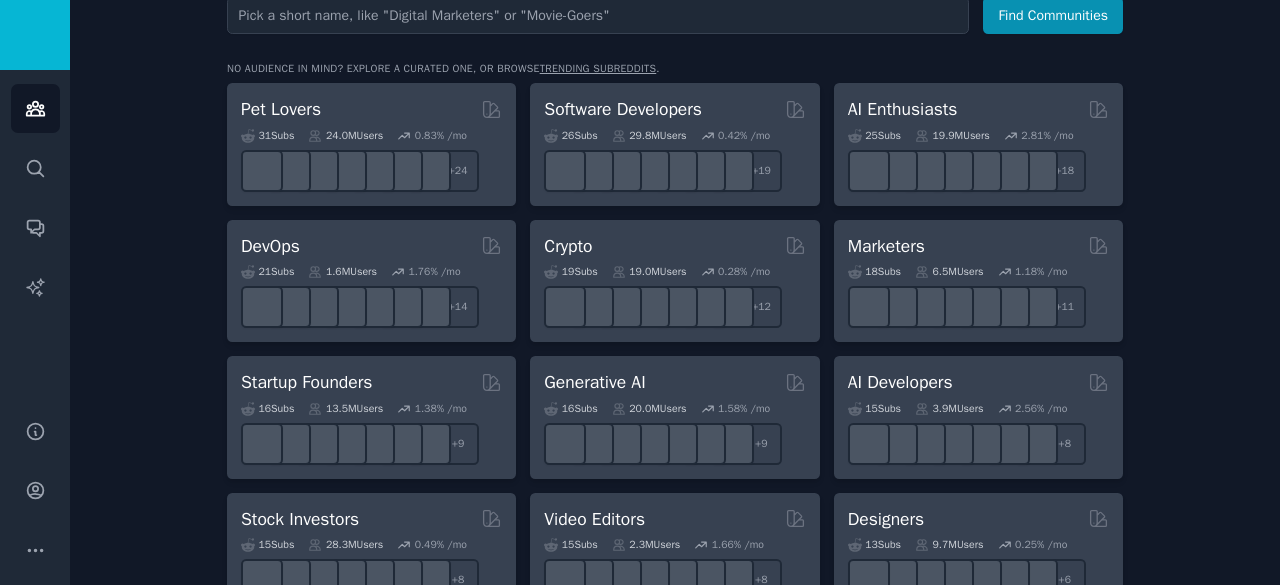 scroll, scrollTop: 0, scrollLeft: 0, axis: both 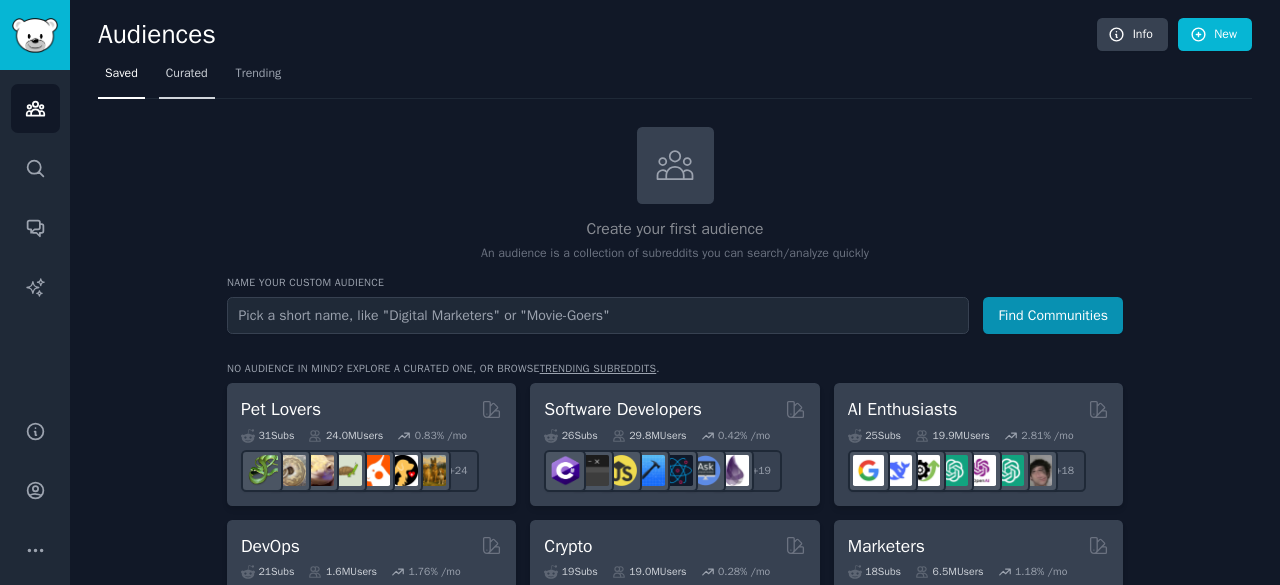 click on "Curated" at bounding box center [187, 74] 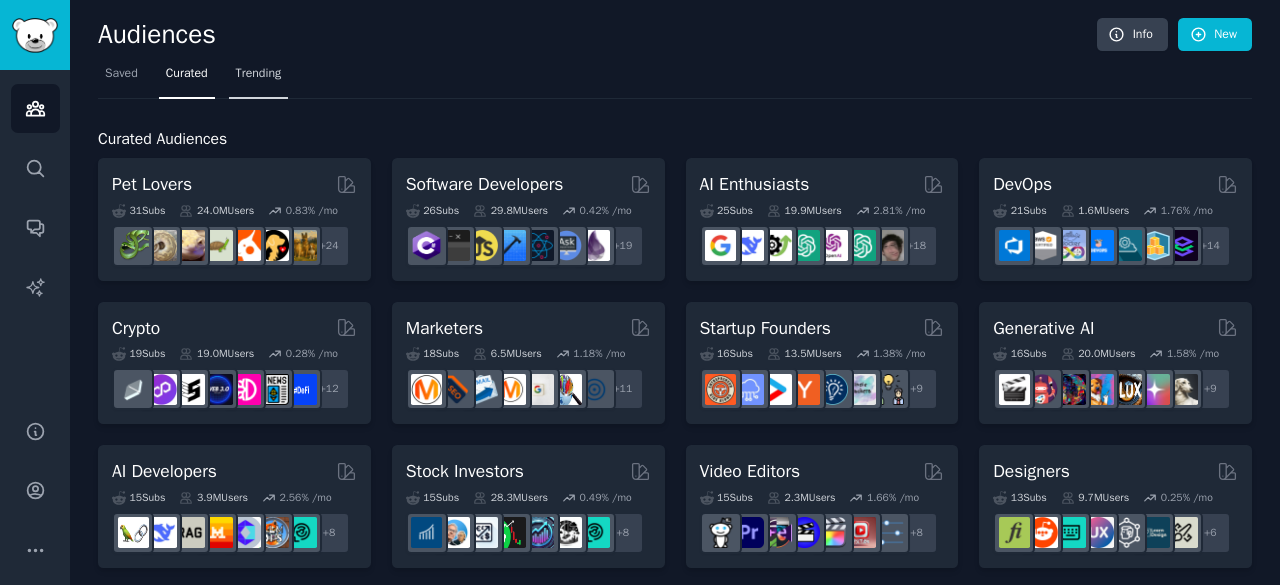 click on "Trending" at bounding box center (259, 78) 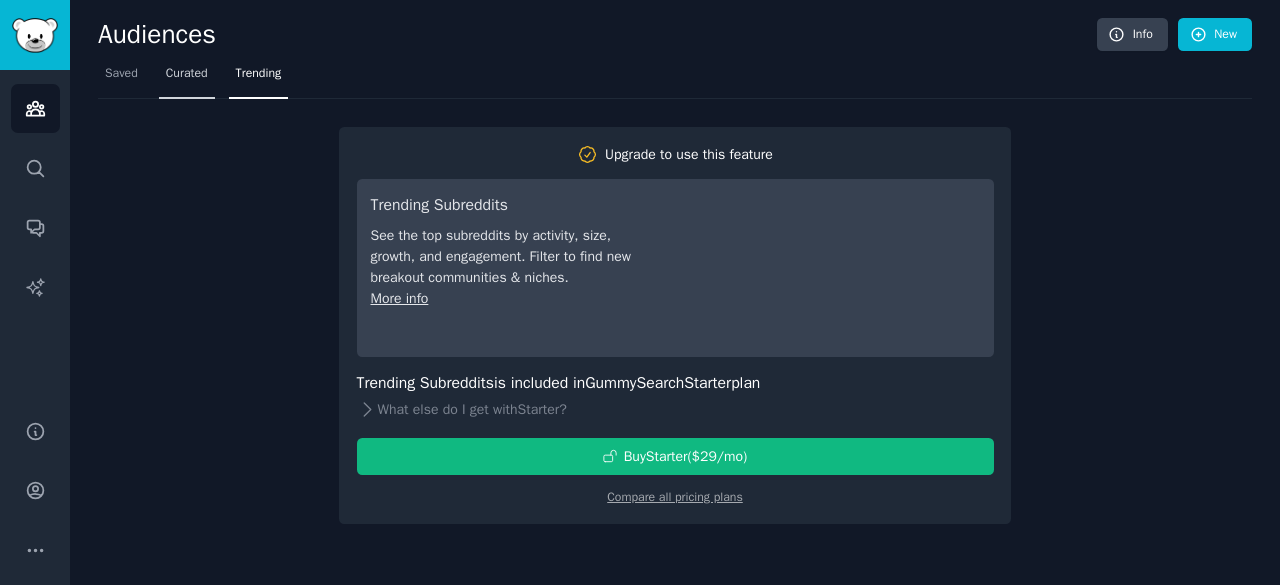 click on "Curated" at bounding box center (187, 78) 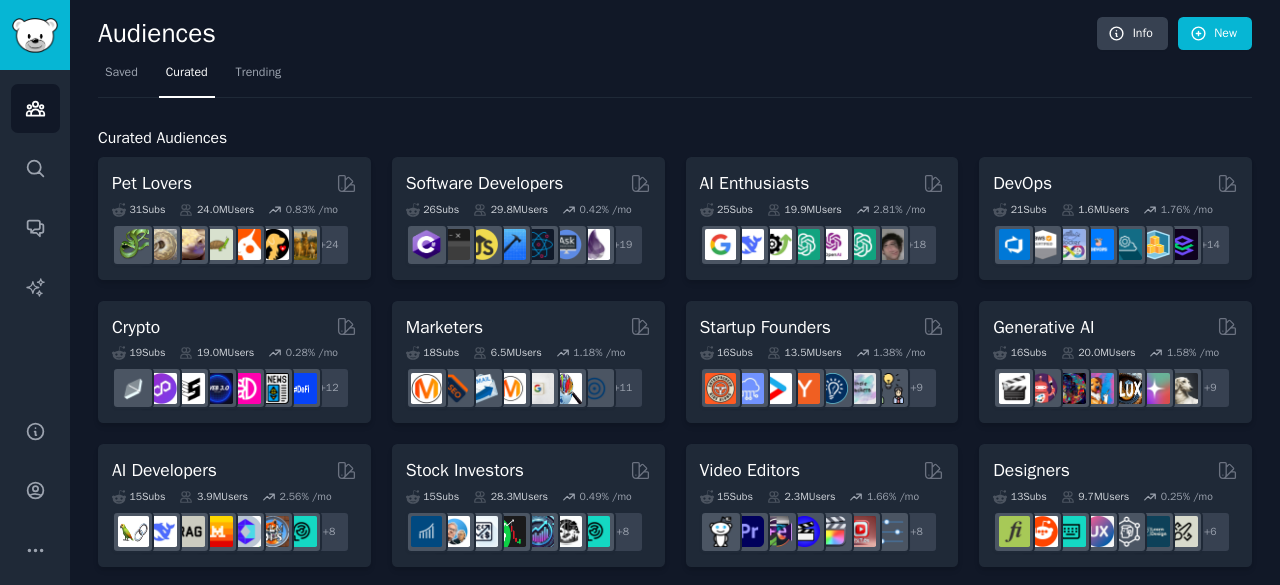 scroll, scrollTop: 0, scrollLeft: 0, axis: both 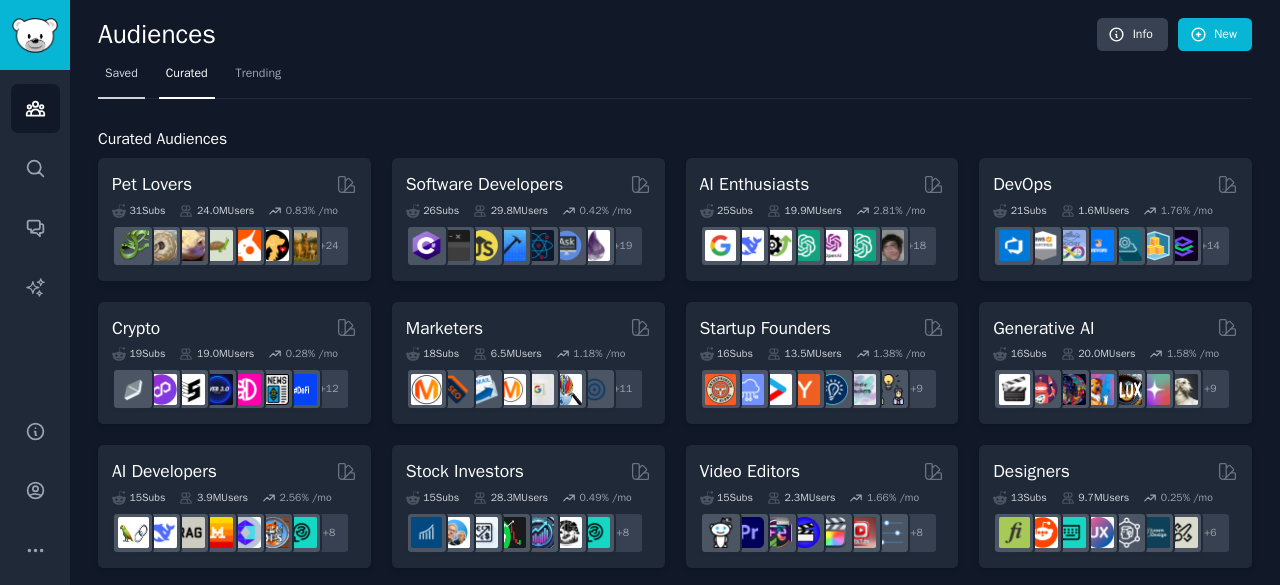 click on "Saved" at bounding box center (121, 74) 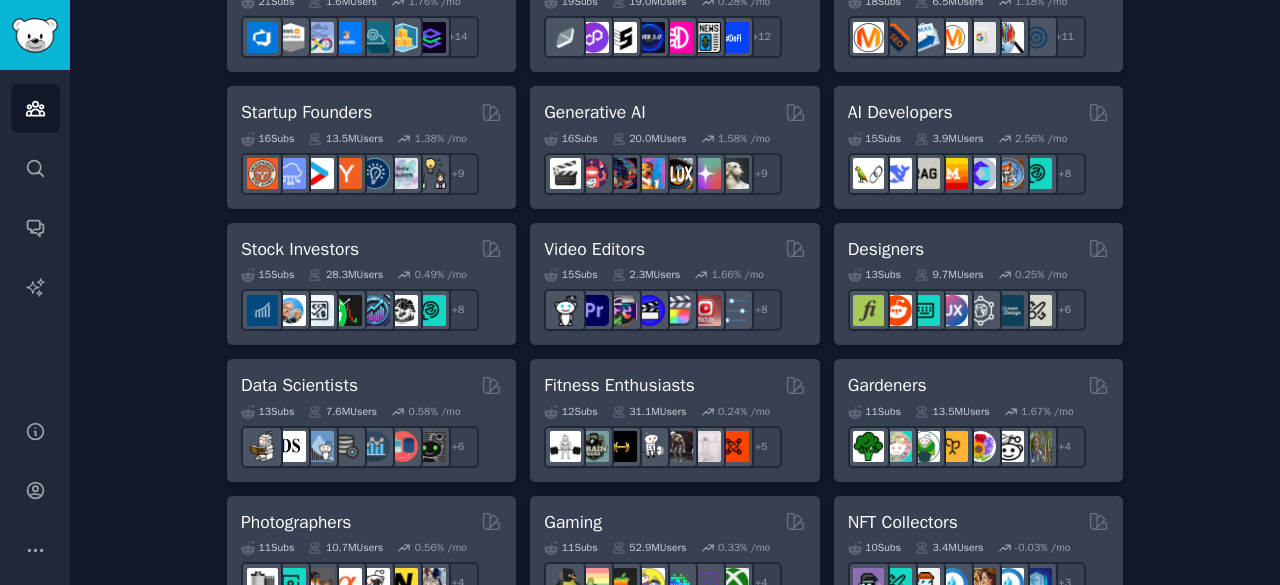 scroll, scrollTop: 600, scrollLeft: 0, axis: vertical 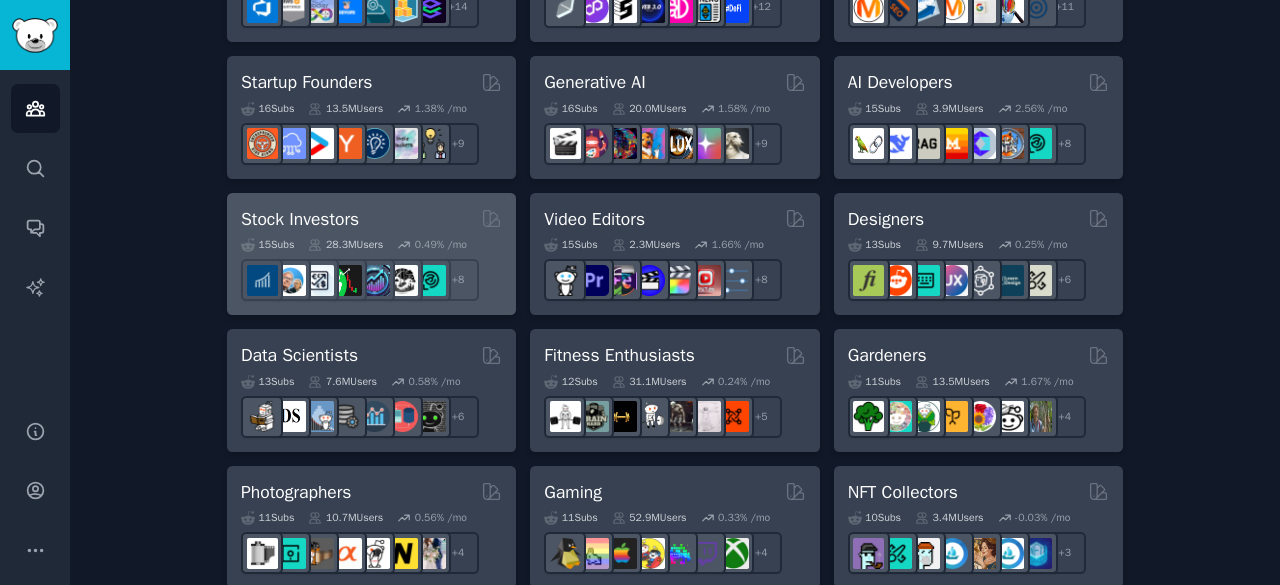 click on "15  Sub s 28.3M  Users 0.49 % /mo + 8" at bounding box center (371, 266) 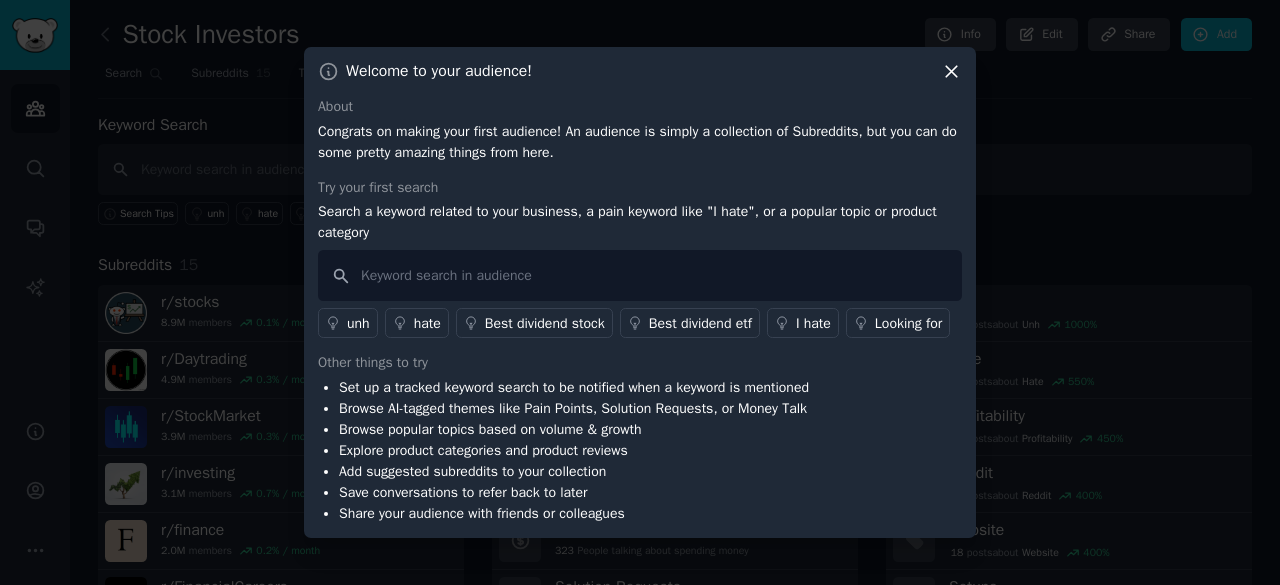 click 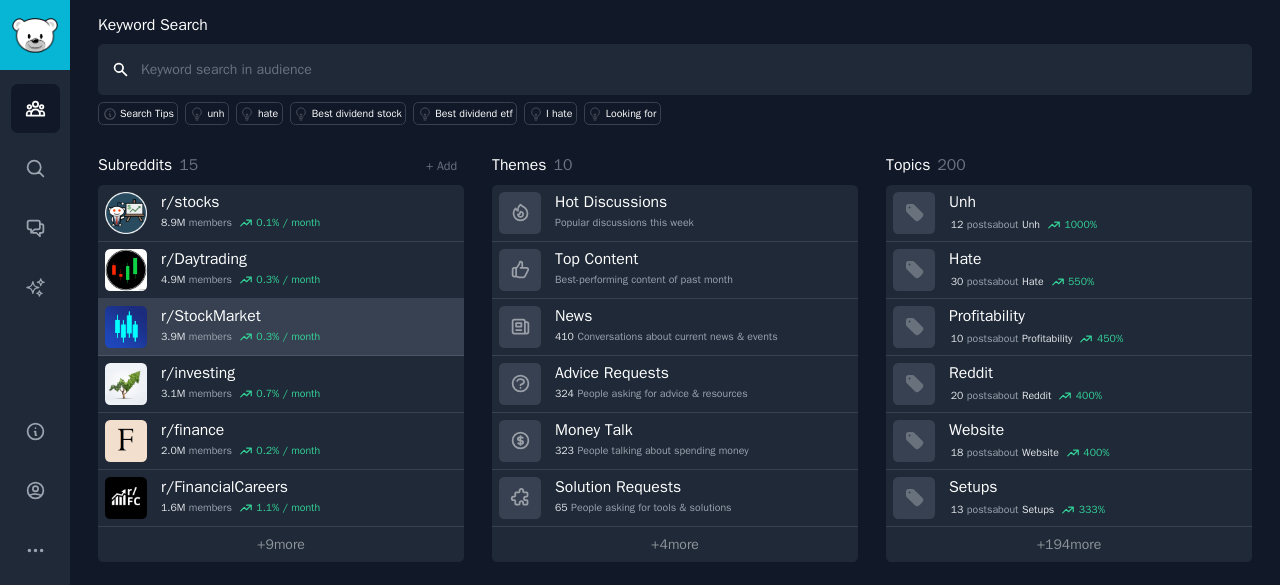 scroll, scrollTop: 0, scrollLeft: 0, axis: both 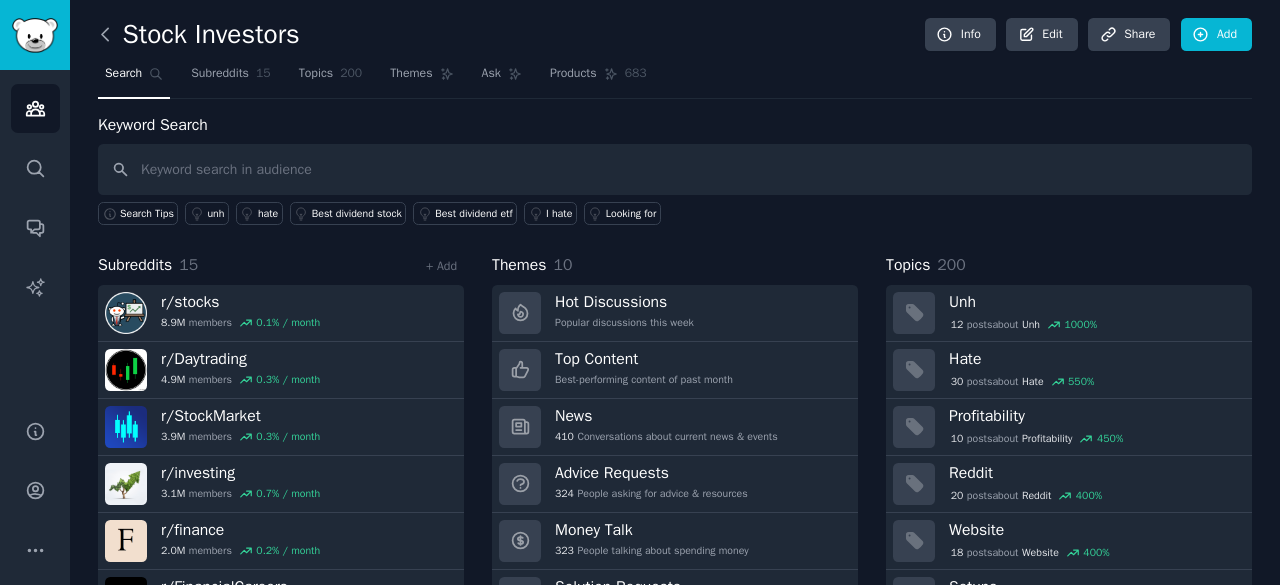 click 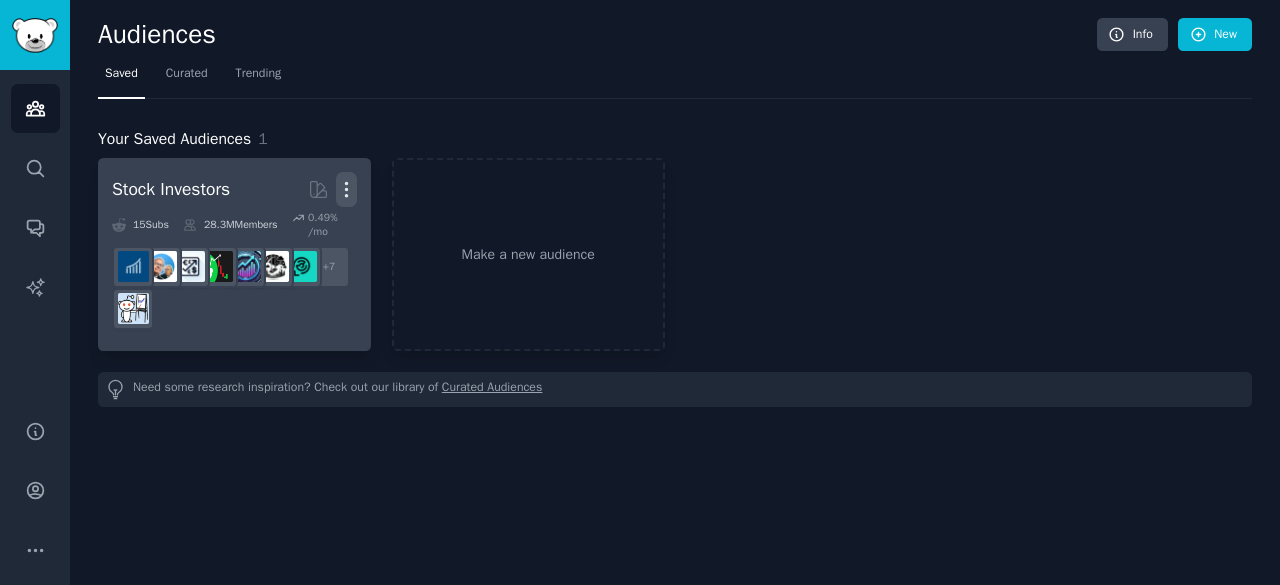 click 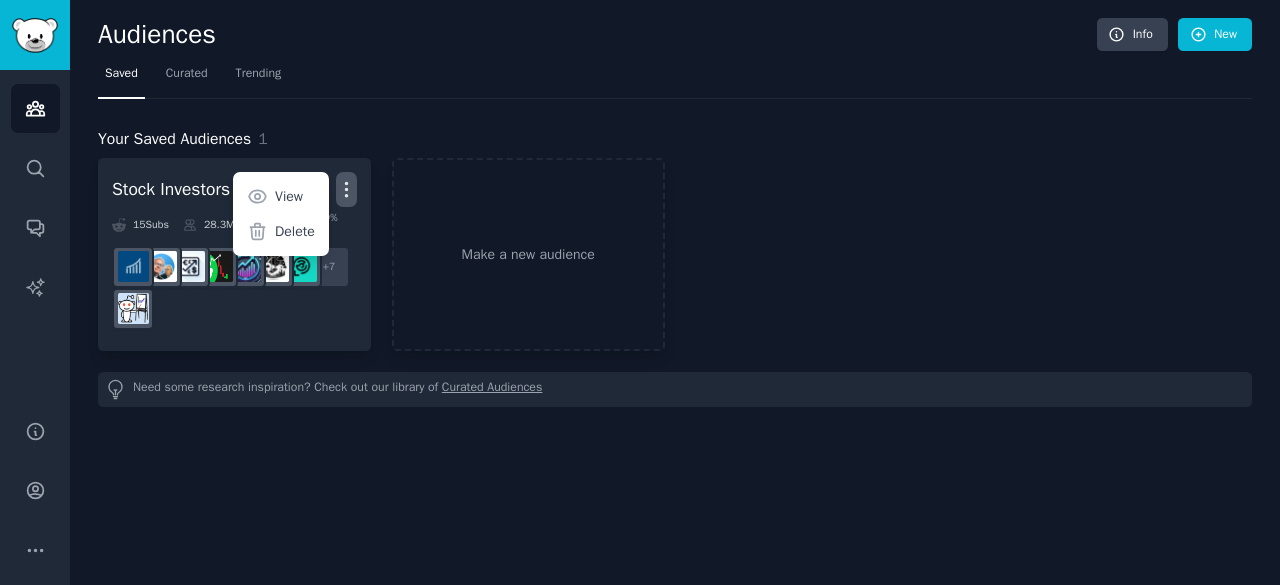 click on "Audiences Info New Saved Curated Trending Your Saved Audiences 1 Stock Investors Curated by GummySearch More View Delete 15  Sub s 28.3M  Members 0.49 % /mo r/technicalanalysis + 7 Make a new audience Need some research inspiration? Check out our library of  Curated Audiences" 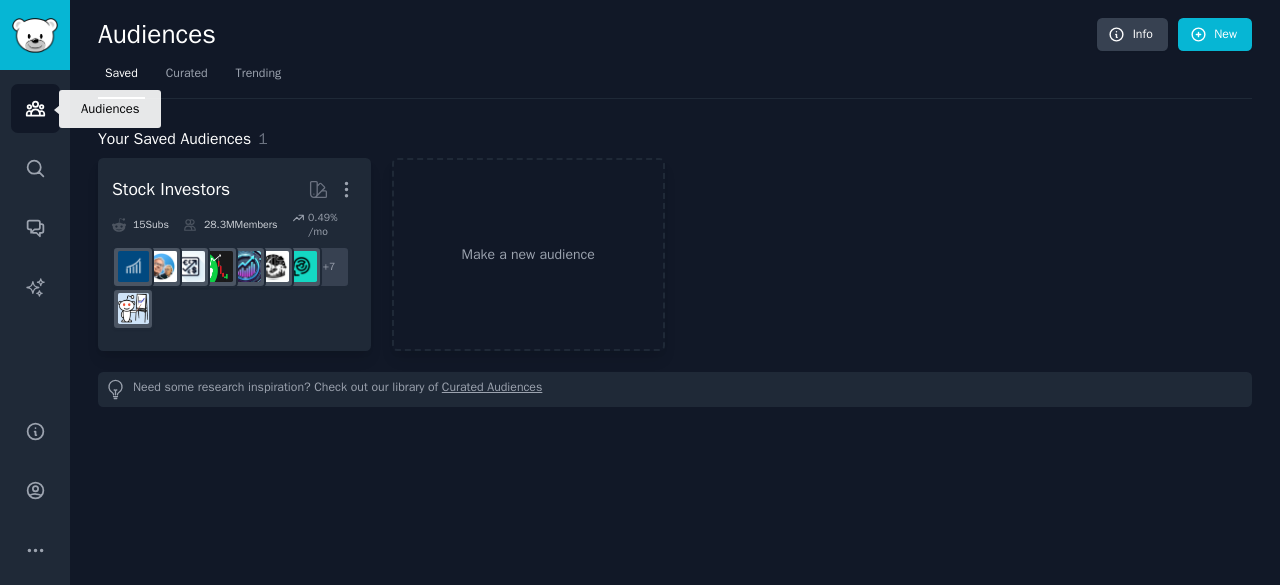 click 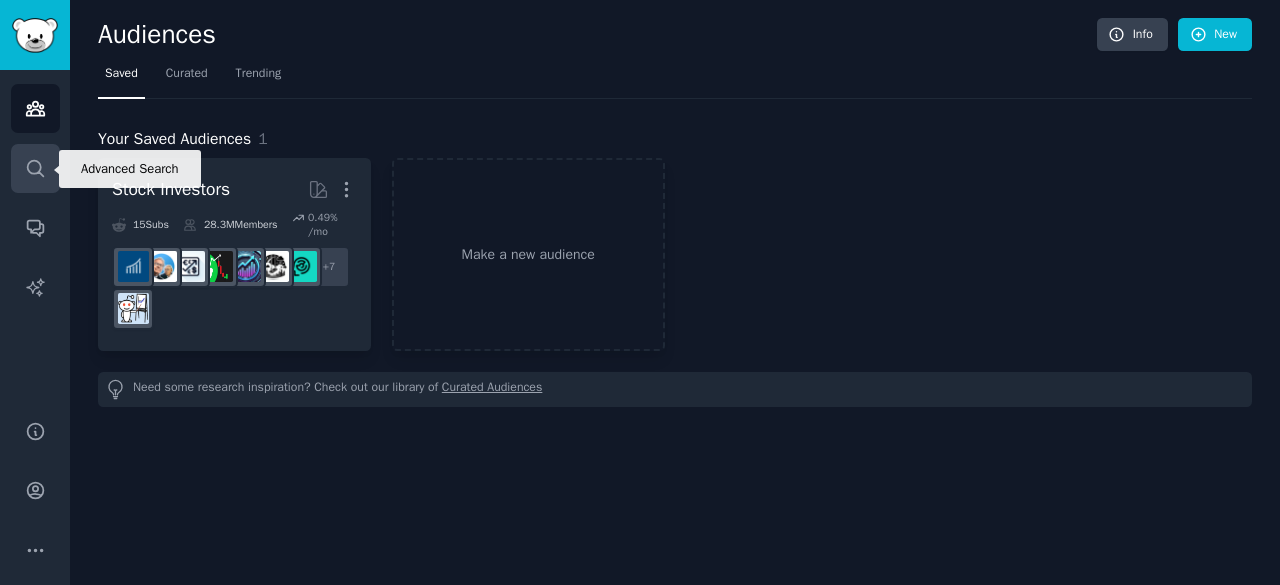 click 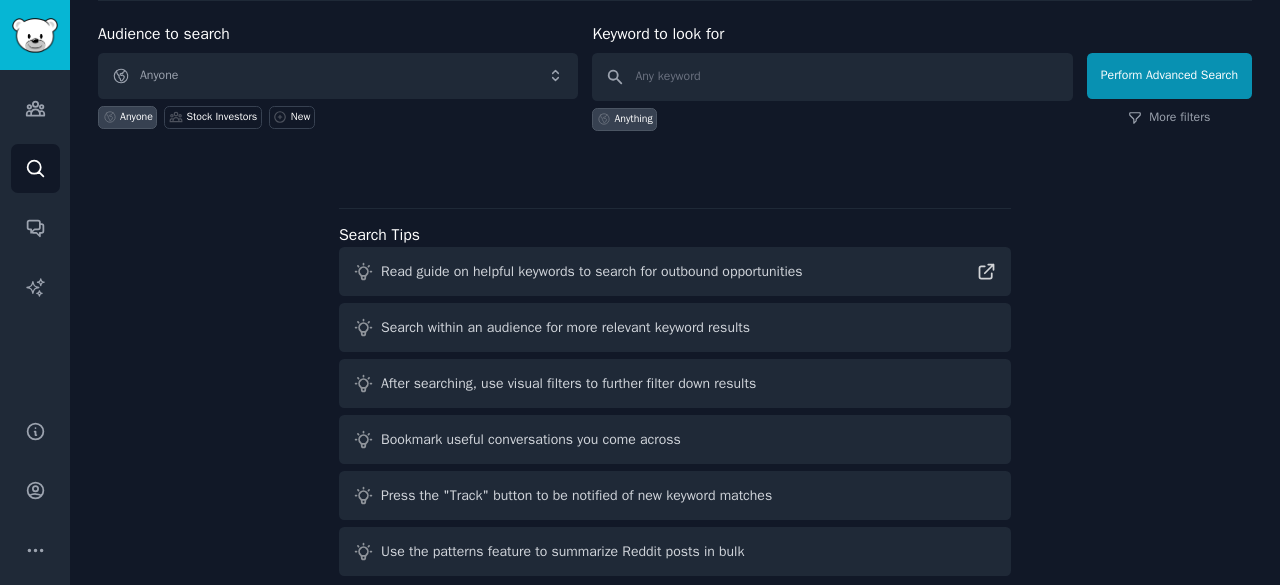 scroll, scrollTop: 92, scrollLeft: 0, axis: vertical 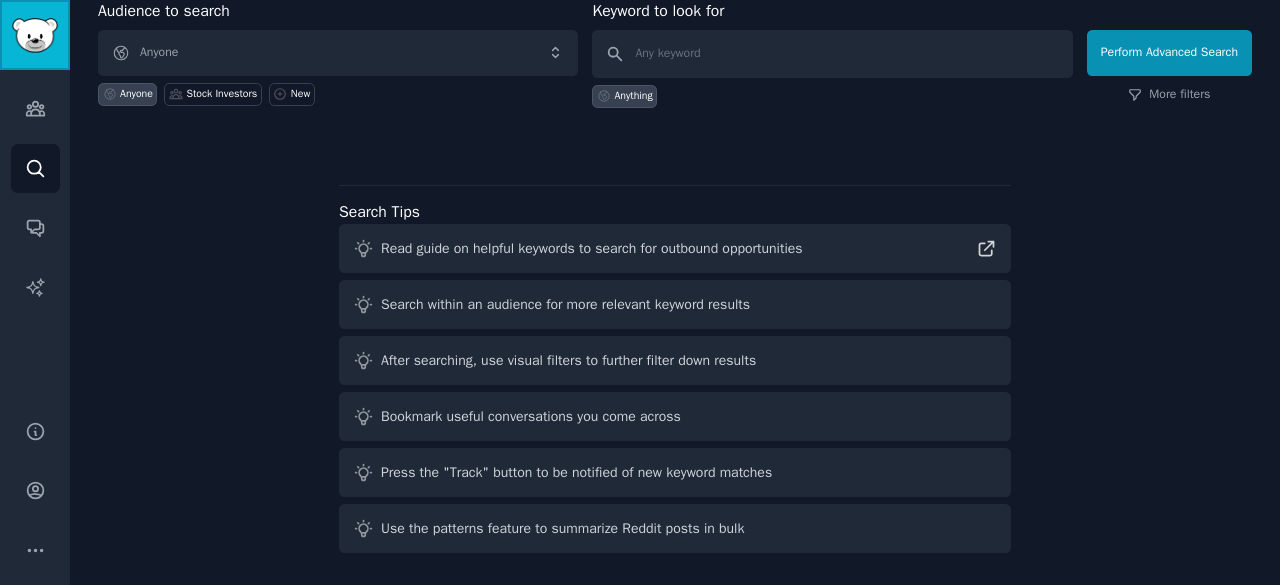 click at bounding box center [35, 35] 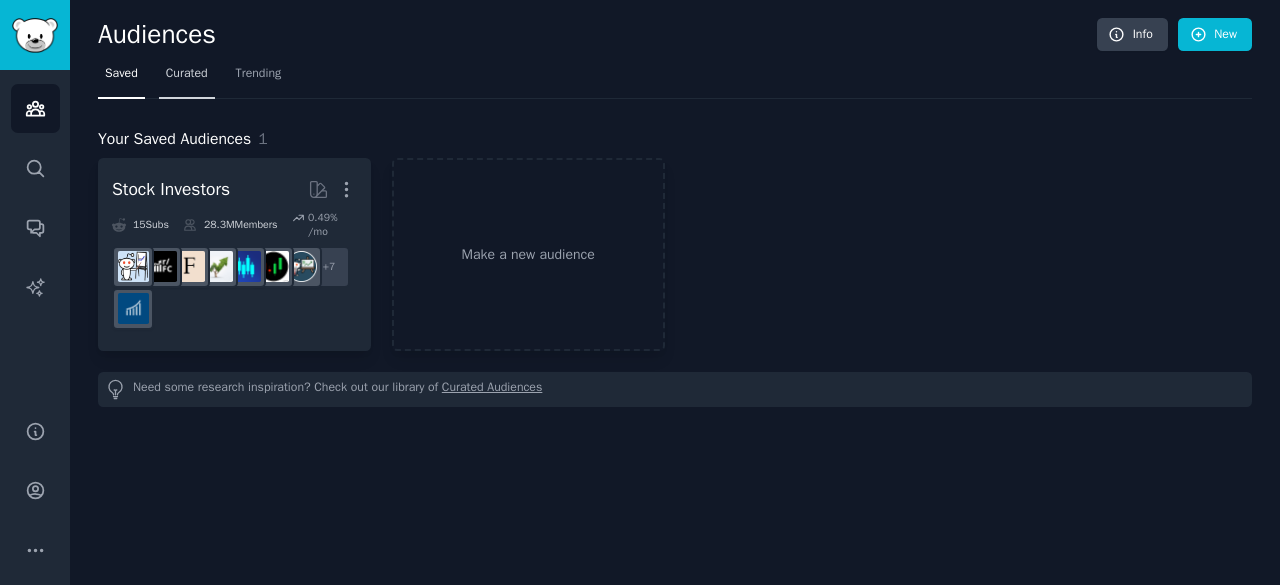 click on "Curated" at bounding box center [187, 74] 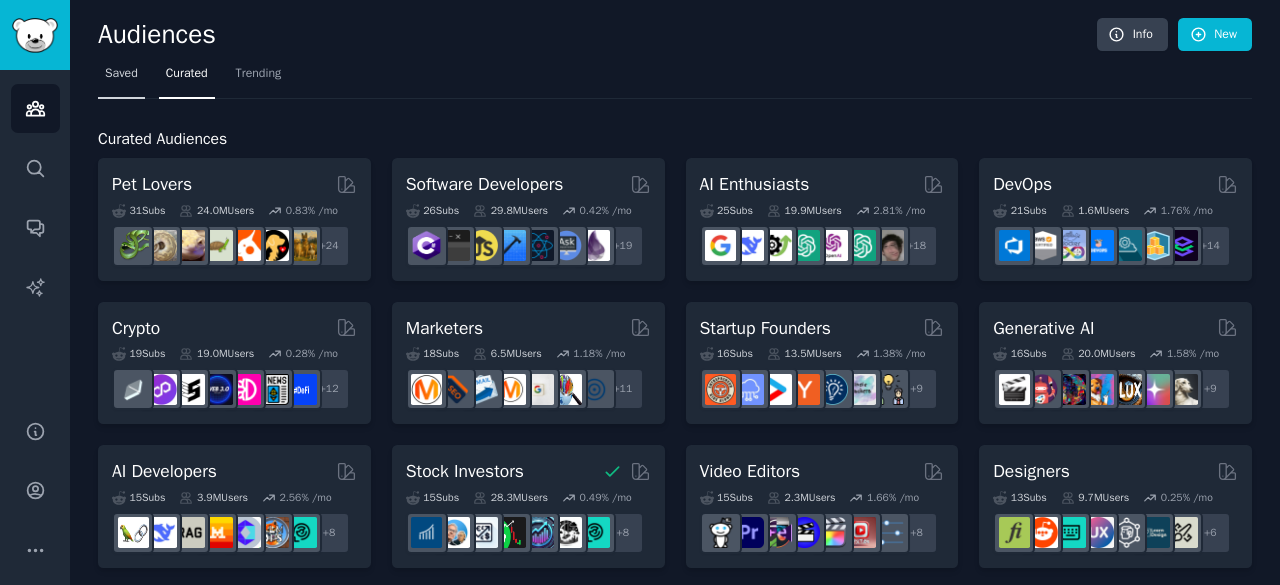 click on "Saved" at bounding box center (121, 78) 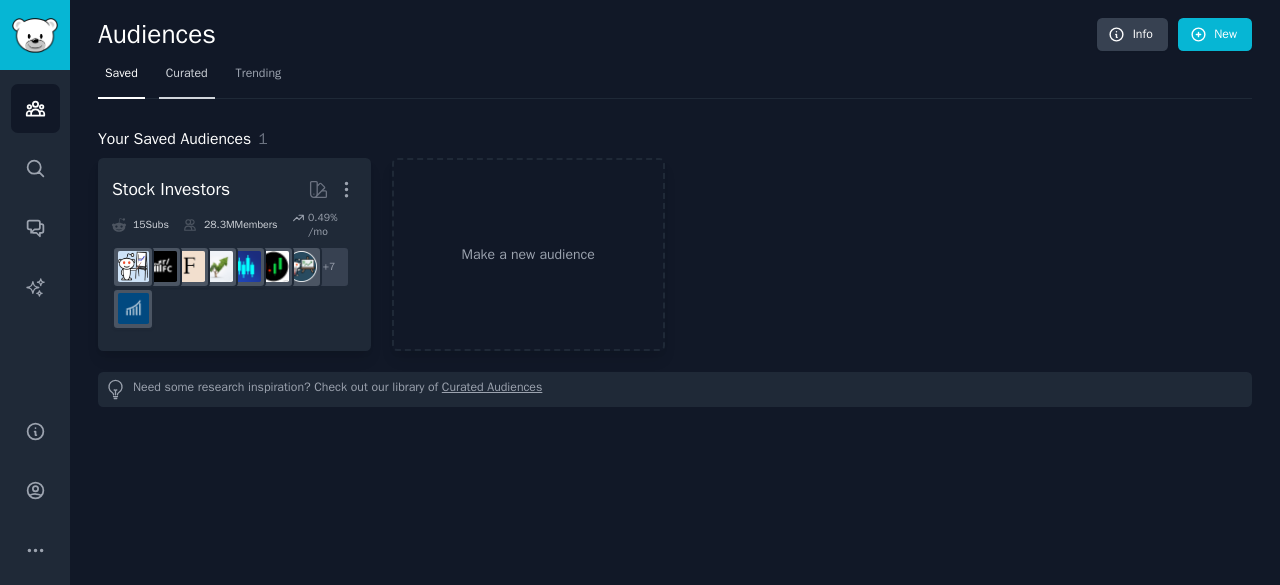 click on "Curated" at bounding box center (187, 74) 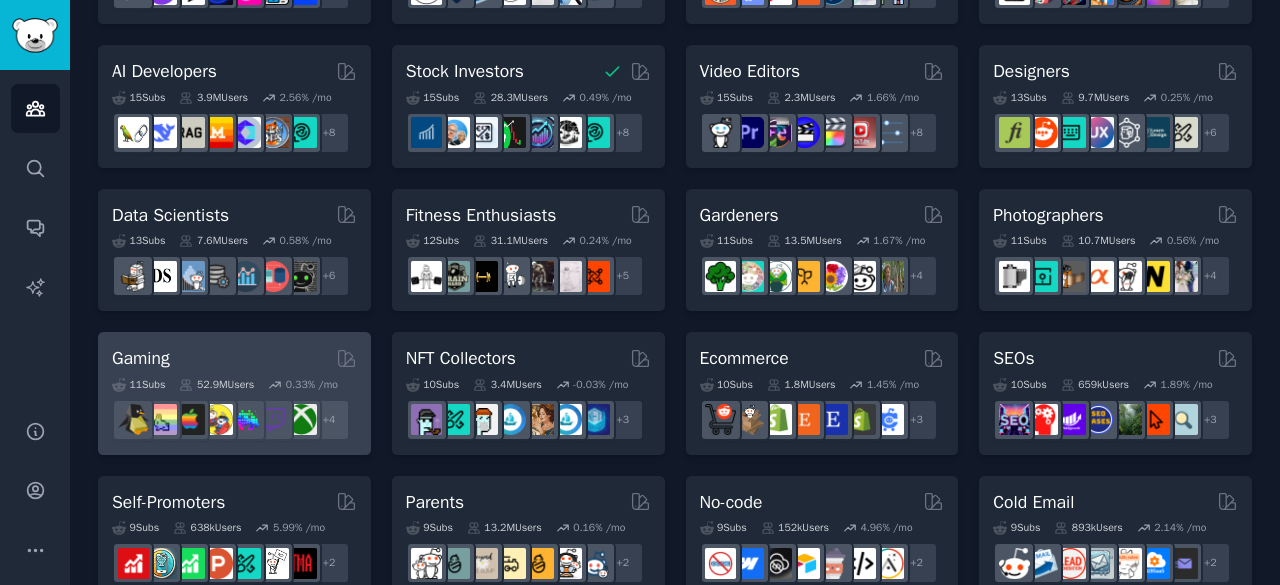 scroll, scrollTop: 500, scrollLeft: 0, axis: vertical 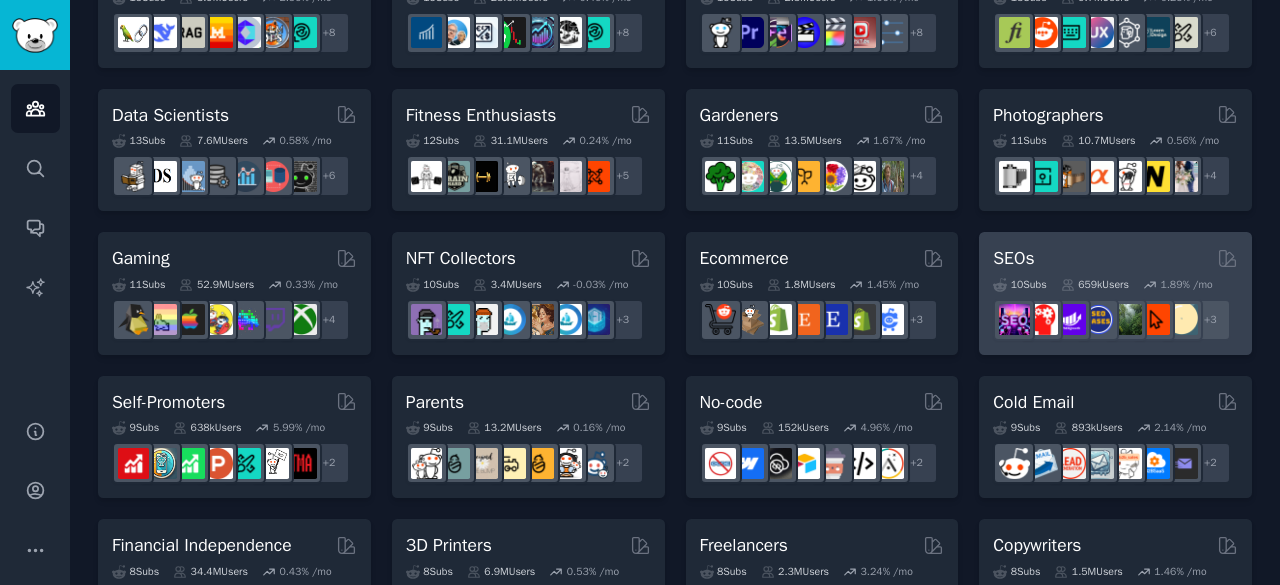 click on "SEOs" at bounding box center (1013, 258) 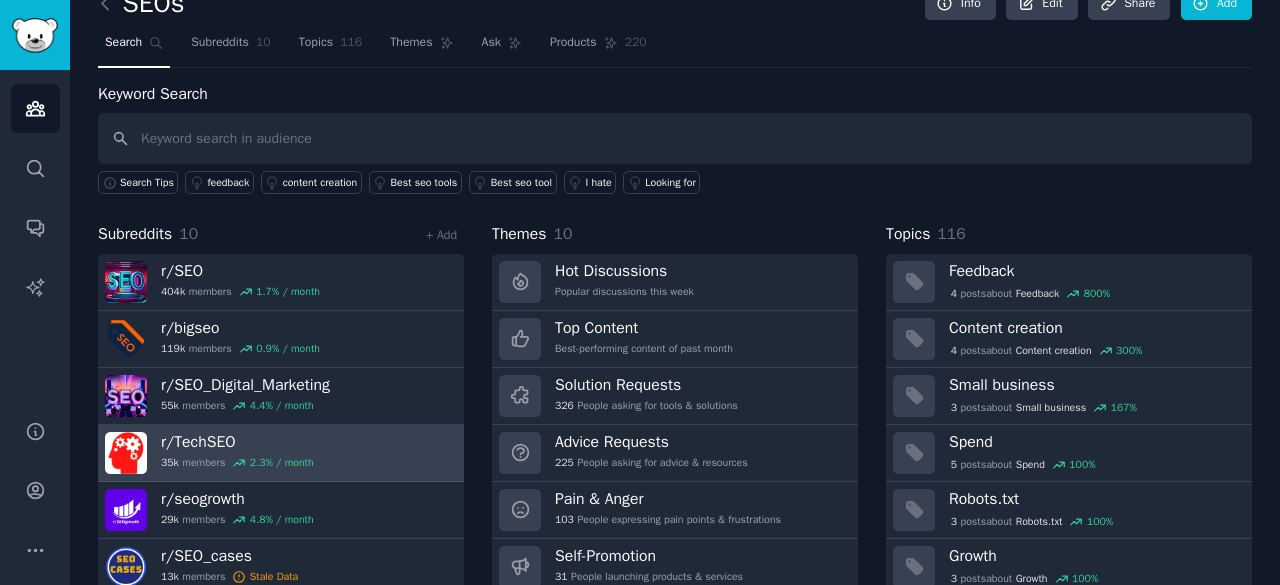 scroll, scrollTop: 0, scrollLeft: 0, axis: both 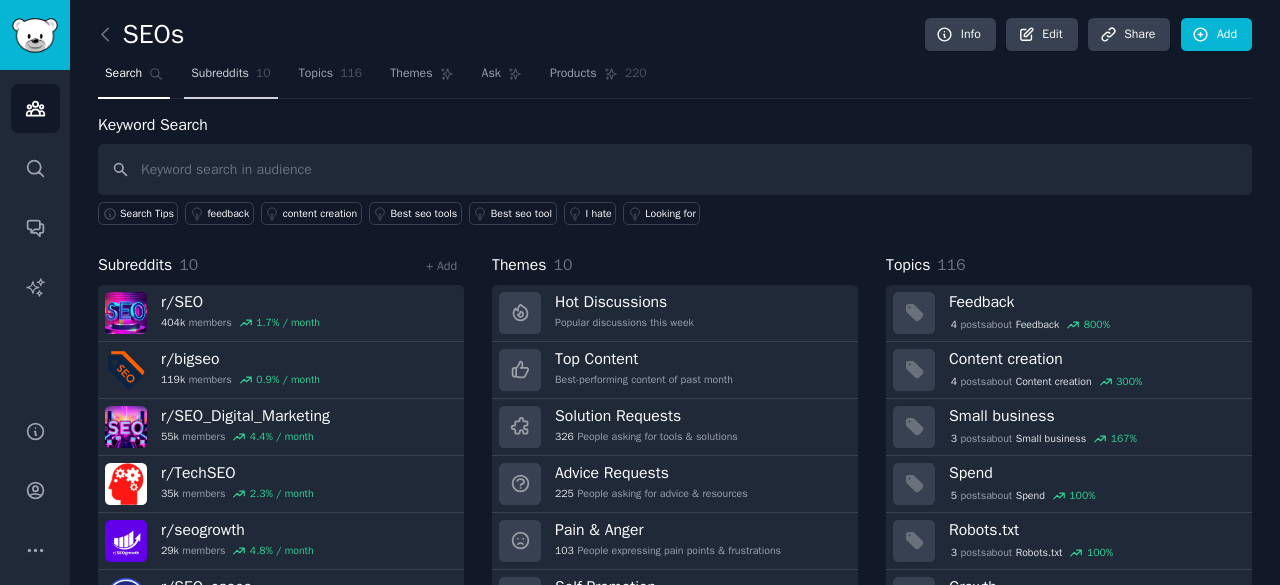 click on "Subreddits 10" at bounding box center [230, 78] 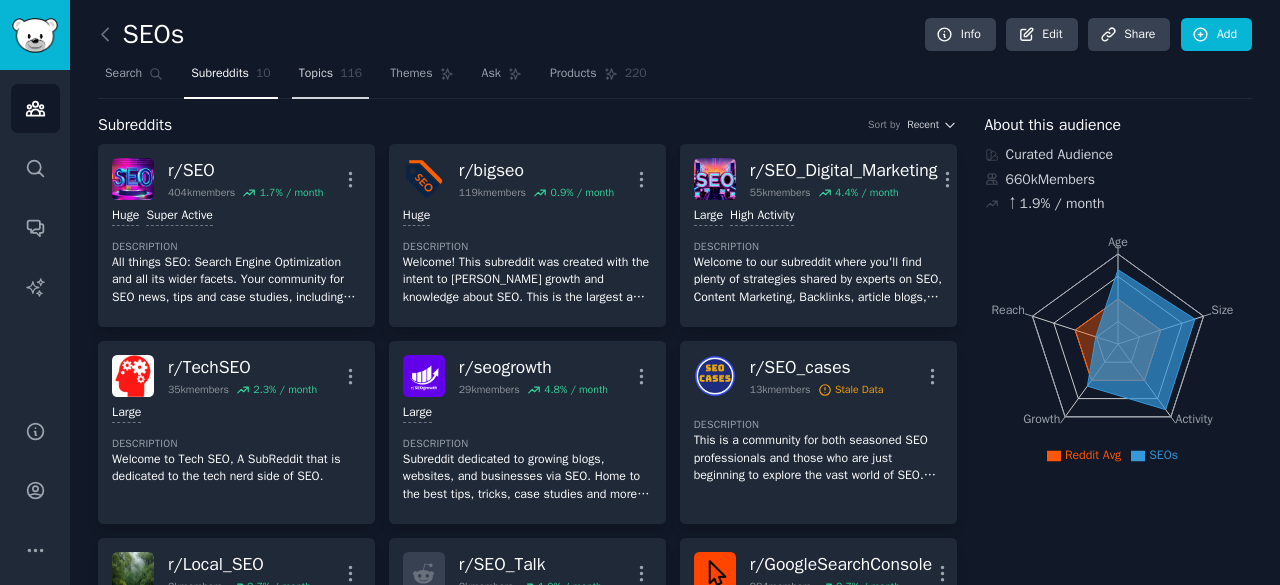 click on "Topics" at bounding box center [316, 74] 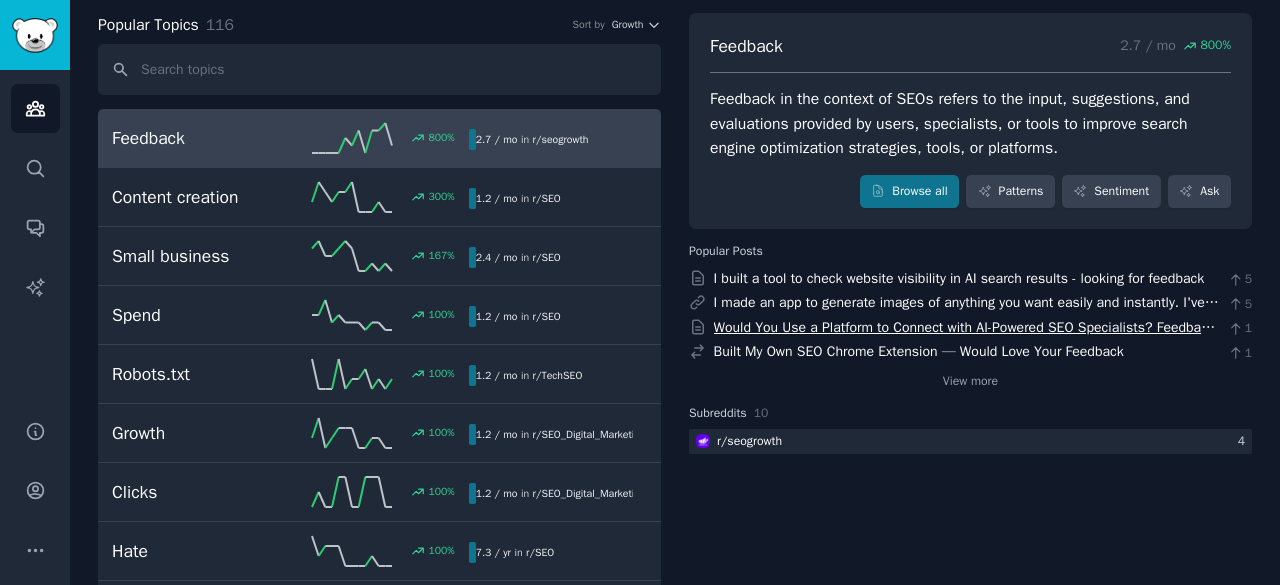 scroll, scrollTop: 0, scrollLeft: 0, axis: both 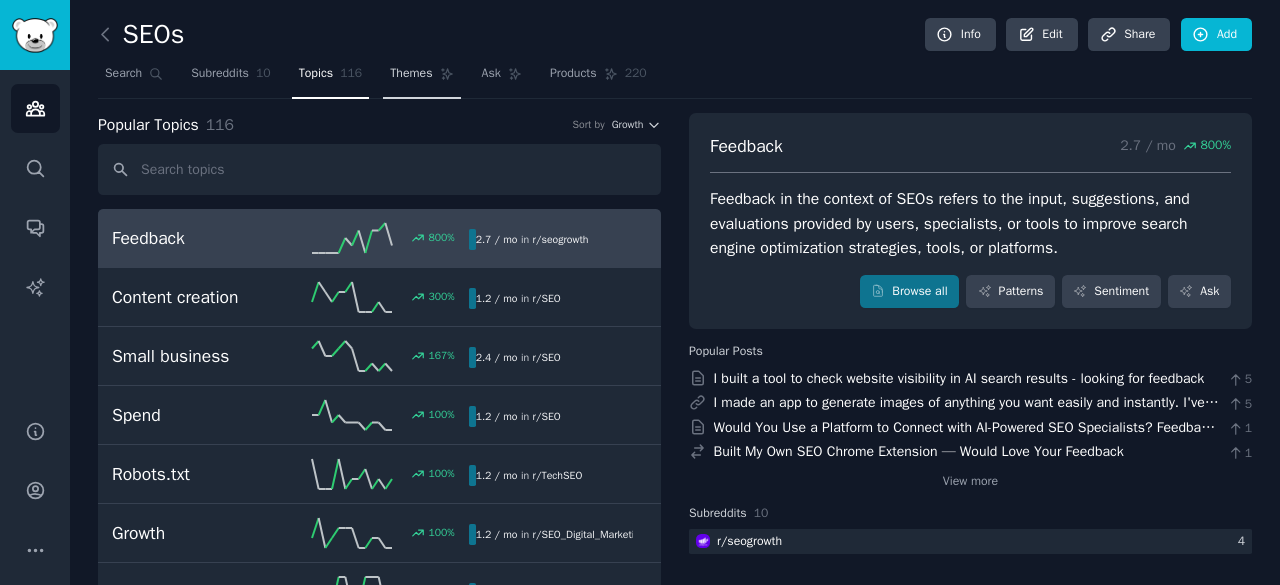 click on "Themes" at bounding box center [421, 78] 